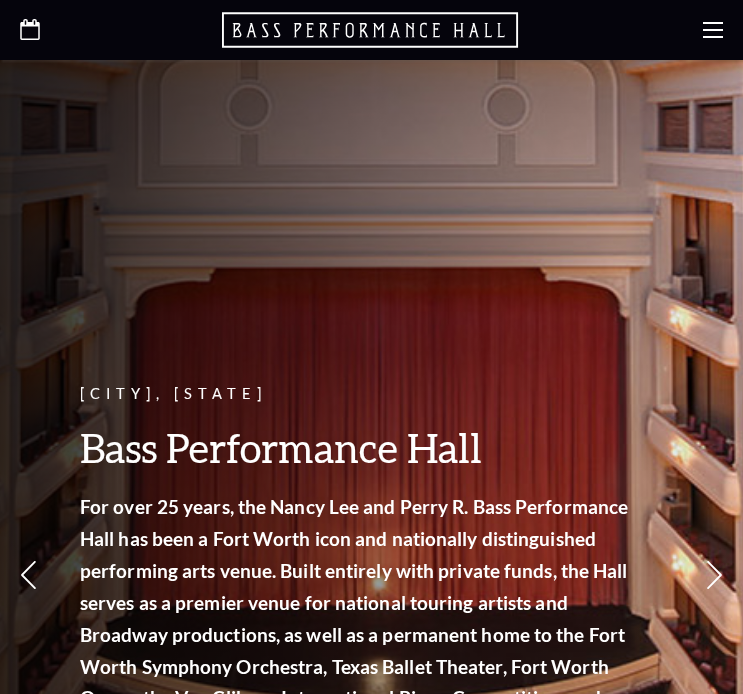 scroll, scrollTop: 0, scrollLeft: 0, axis: both 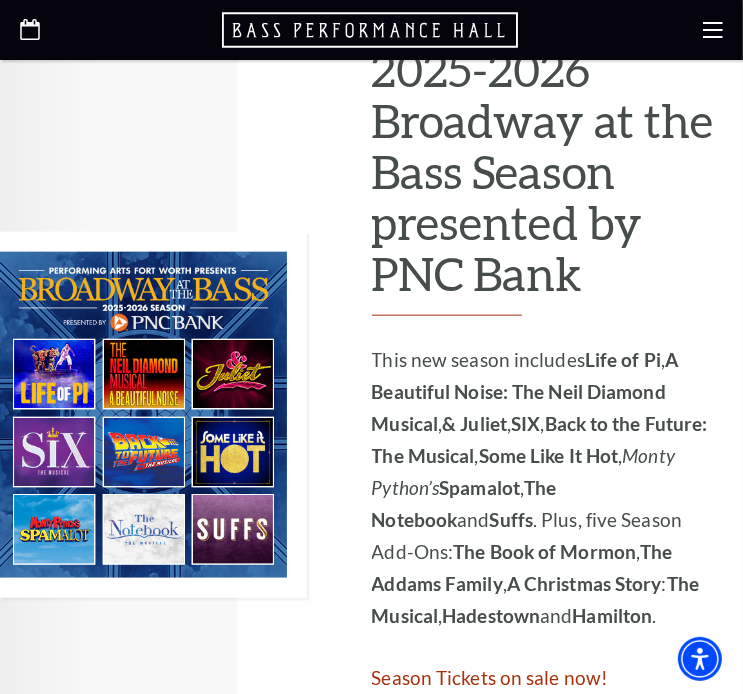 drag, startPoint x: 120, startPoint y: 389, endPoint x: 340, endPoint y: 347, distance: 223.9732 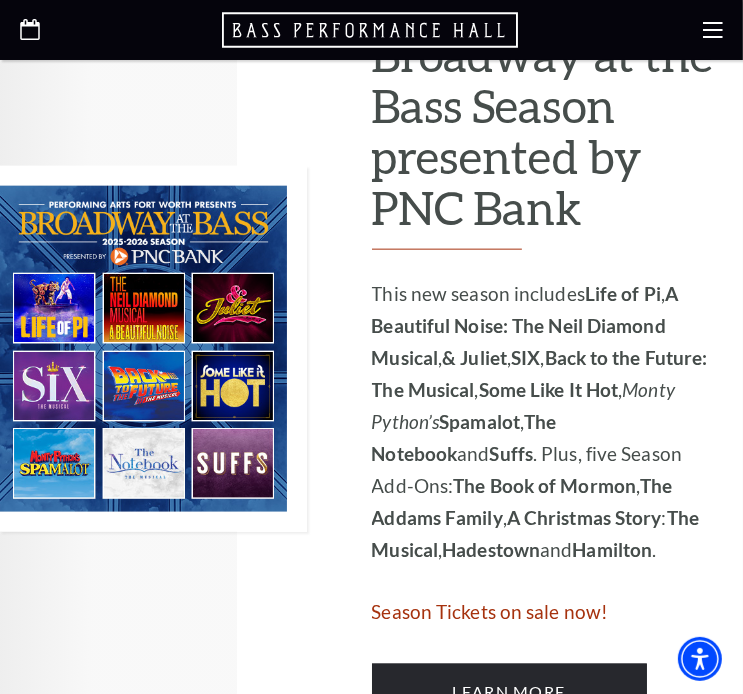 scroll, scrollTop: 1104, scrollLeft: 0, axis: vertical 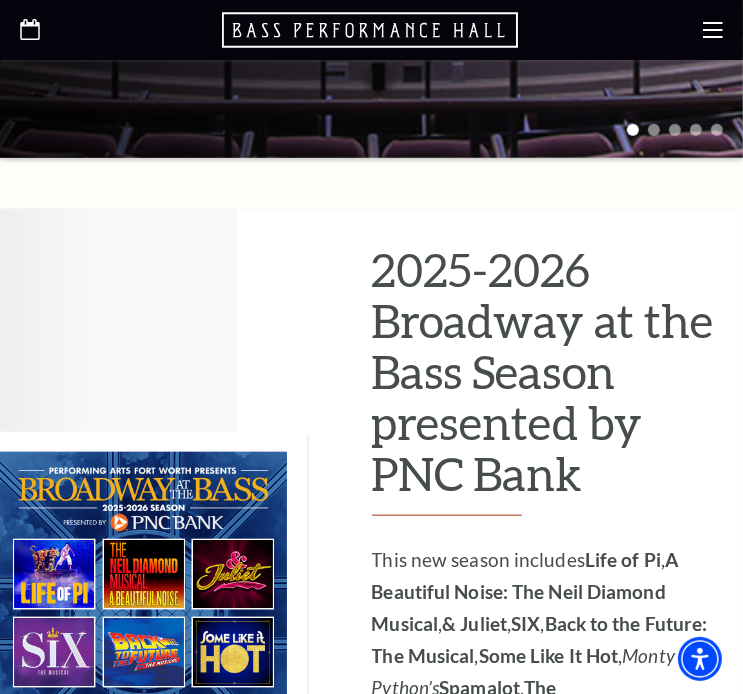 click 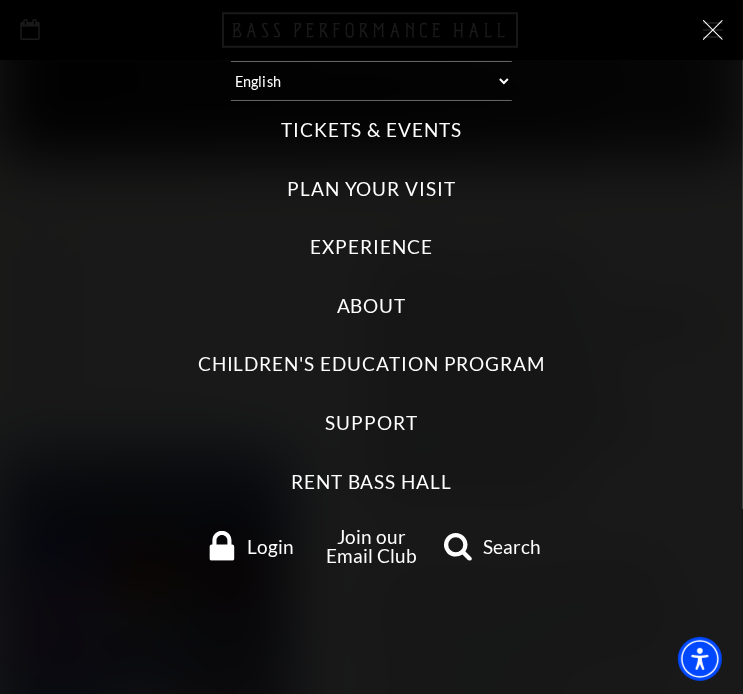 click on "Tickets & Events" at bounding box center (371, 130) 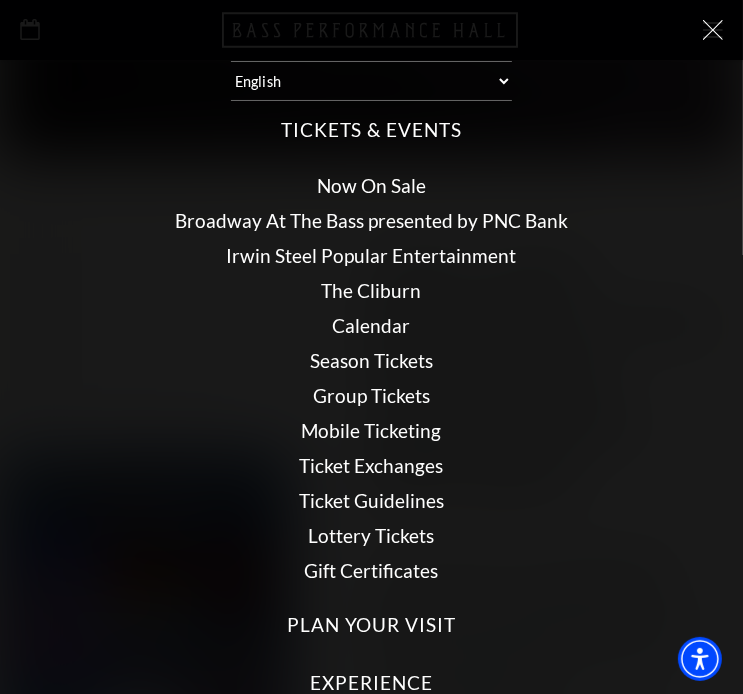 click on "Broadway At The Bass presented by PNC Bank" at bounding box center (371, 220) 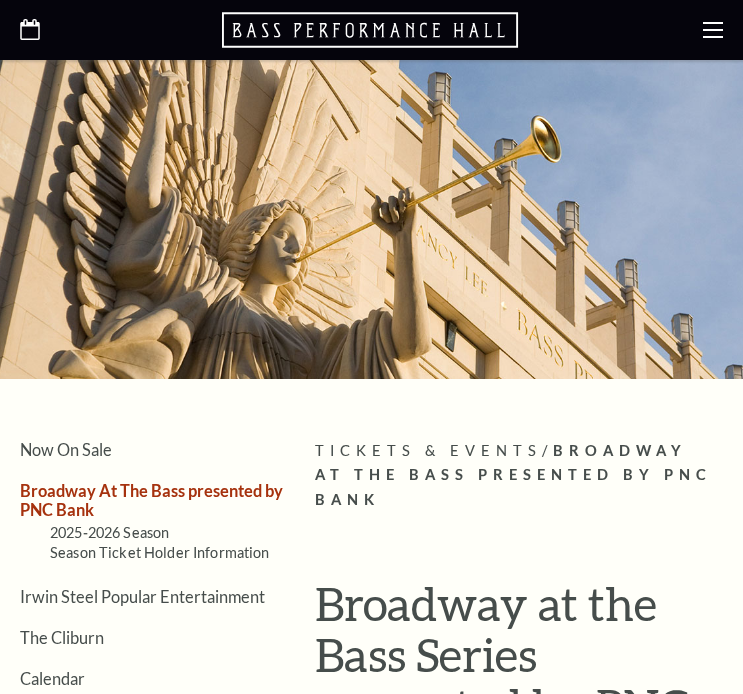 scroll, scrollTop: 0, scrollLeft: 0, axis: both 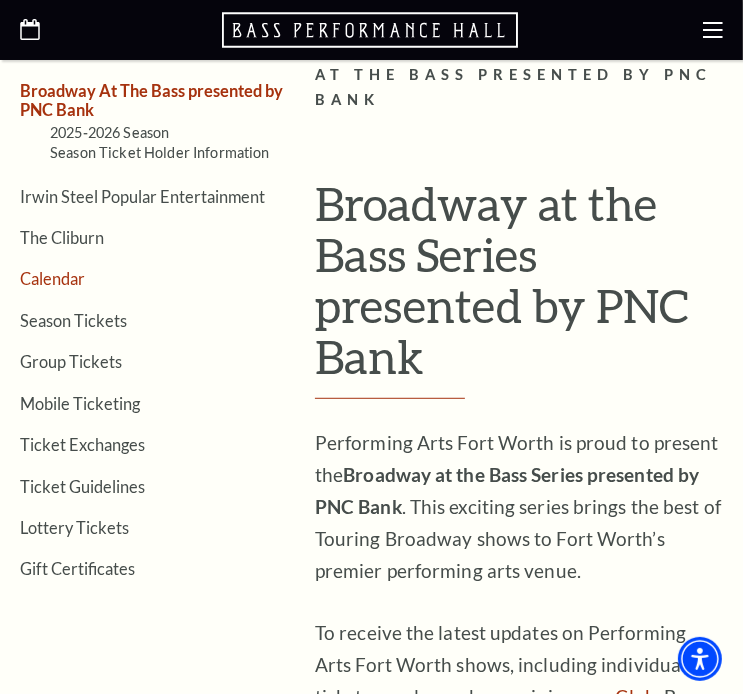 click on "Calendar" at bounding box center [52, 278] 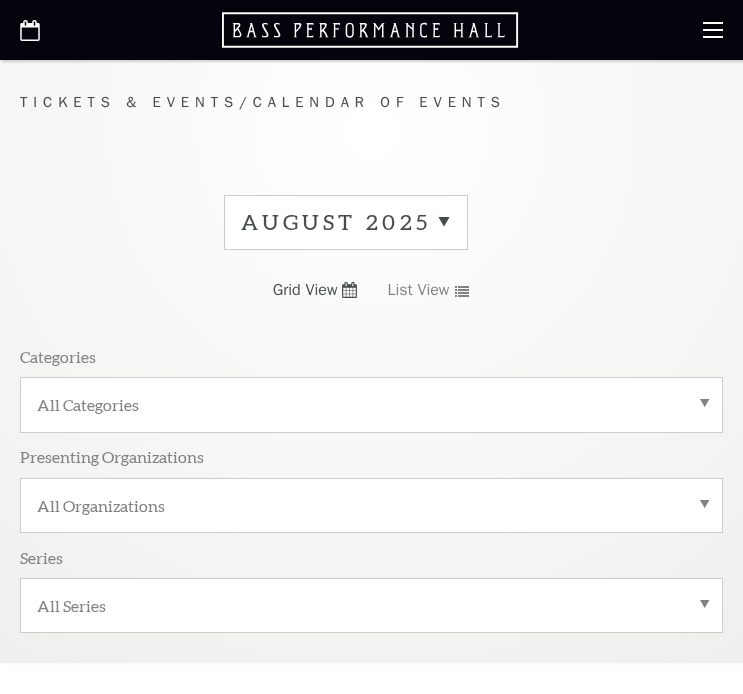 scroll, scrollTop: 0, scrollLeft: 0, axis: both 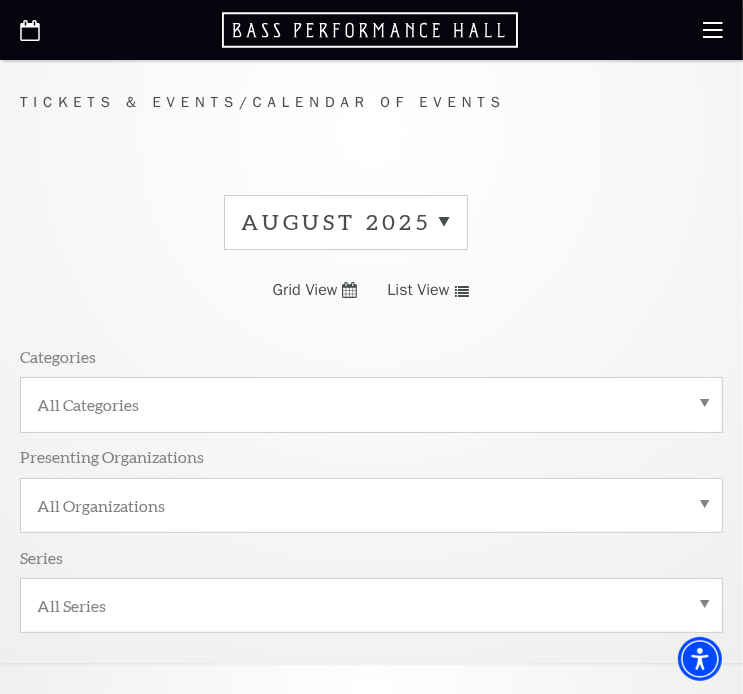 click on "Grid View" at bounding box center (305, 290) 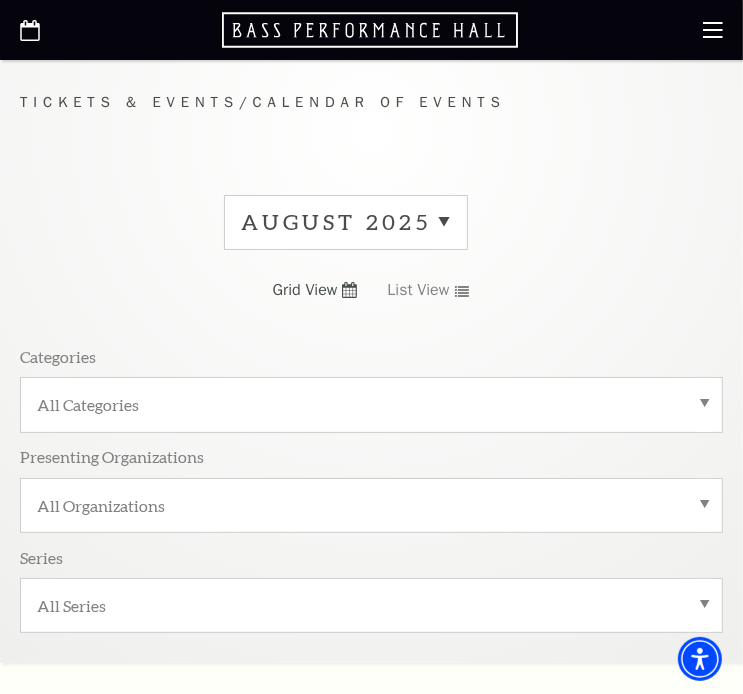 click 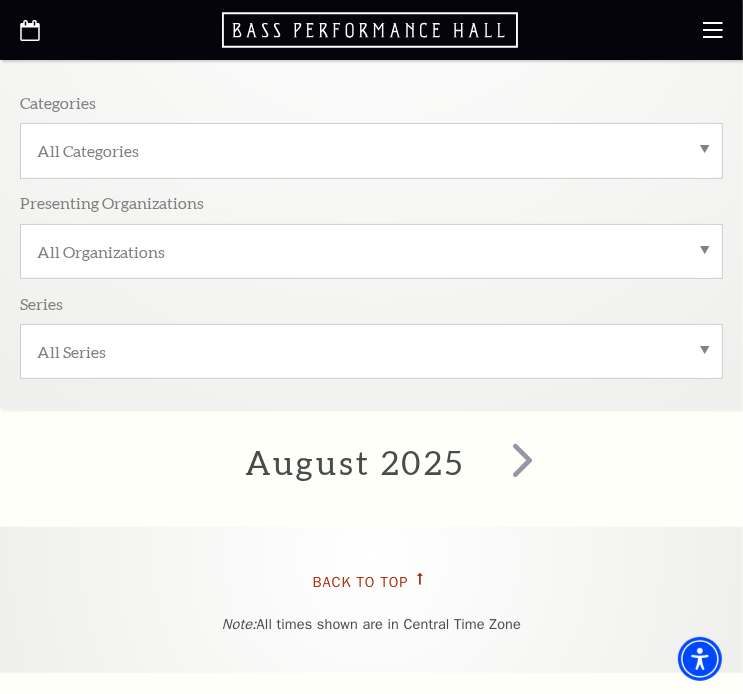 scroll, scrollTop: 500, scrollLeft: 0, axis: vertical 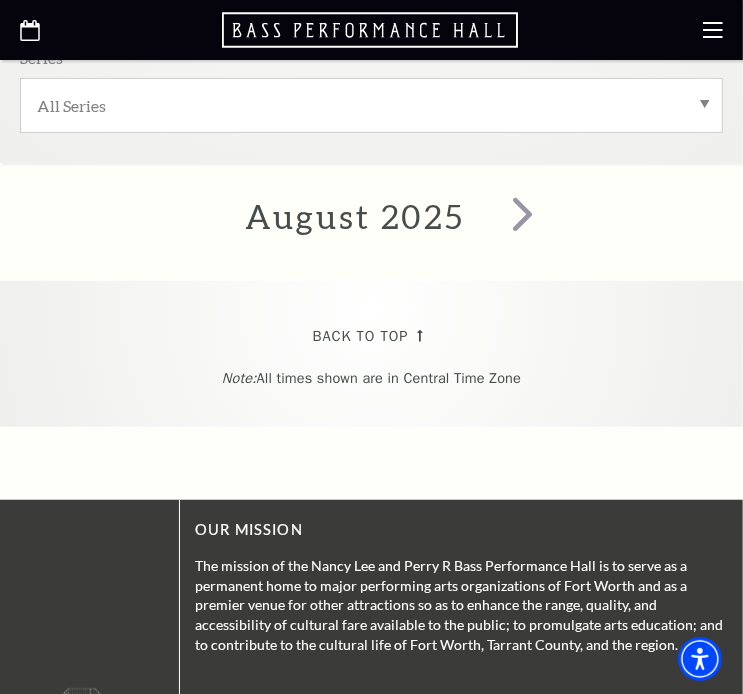 click on "August 2025" at bounding box center [371, 217] 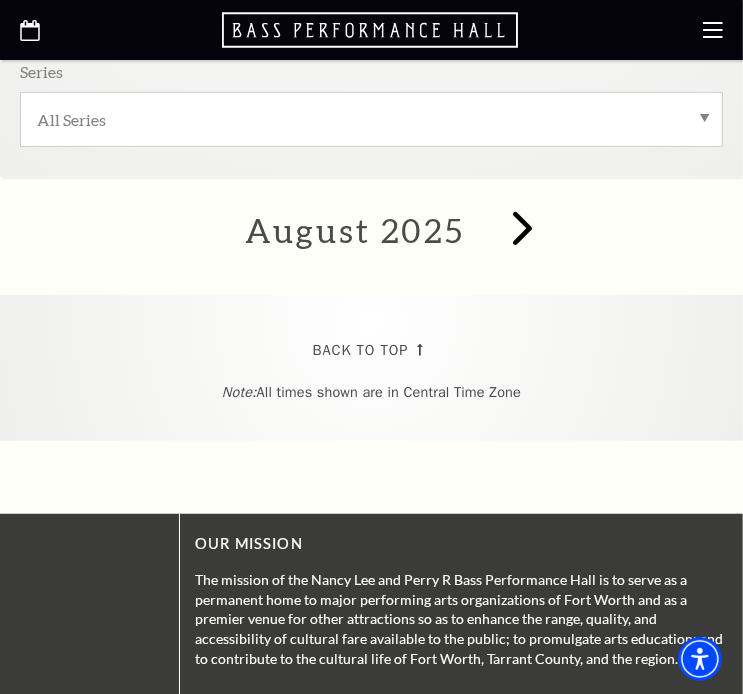 scroll, scrollTop: 400, scrollLeft: 0, axis: vertical 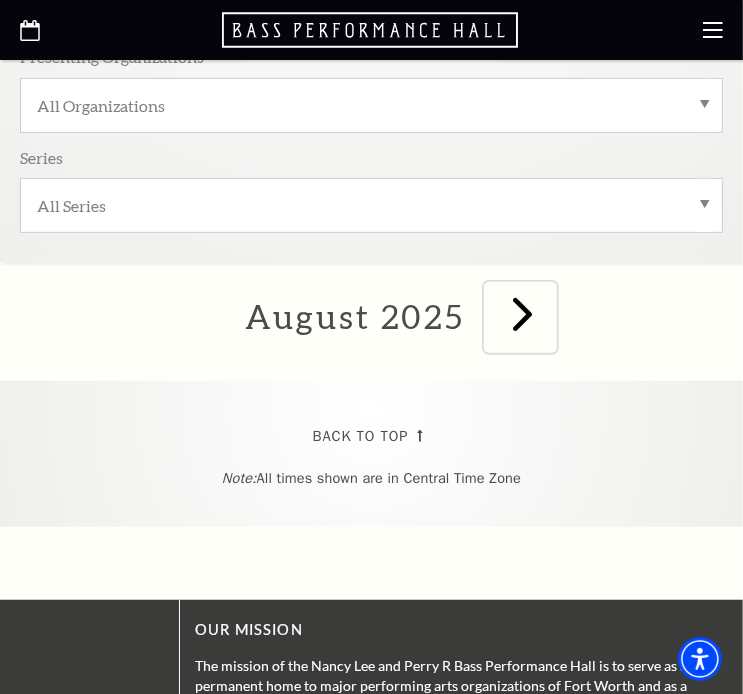 click at bounding box center [523, 313] 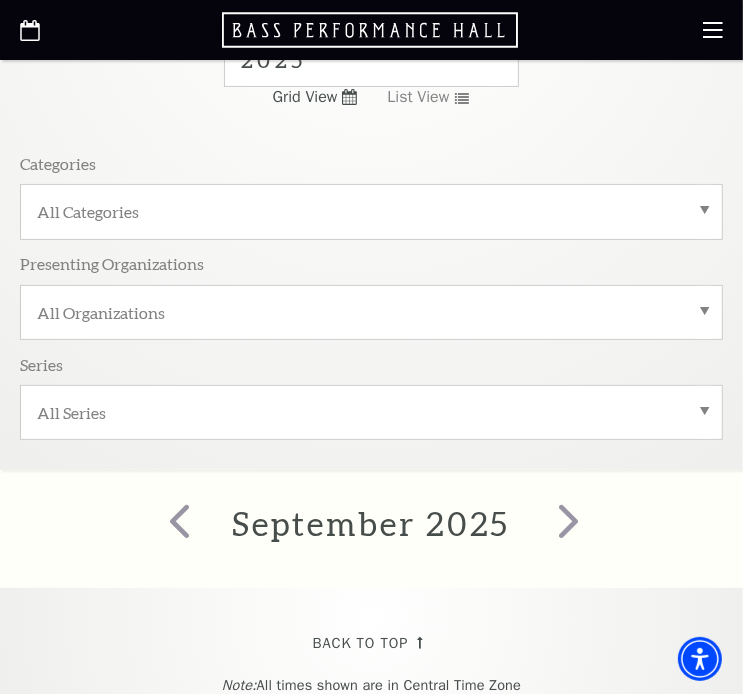 scroll, scrollTop: 0, scrollLeft: 0, axis: both 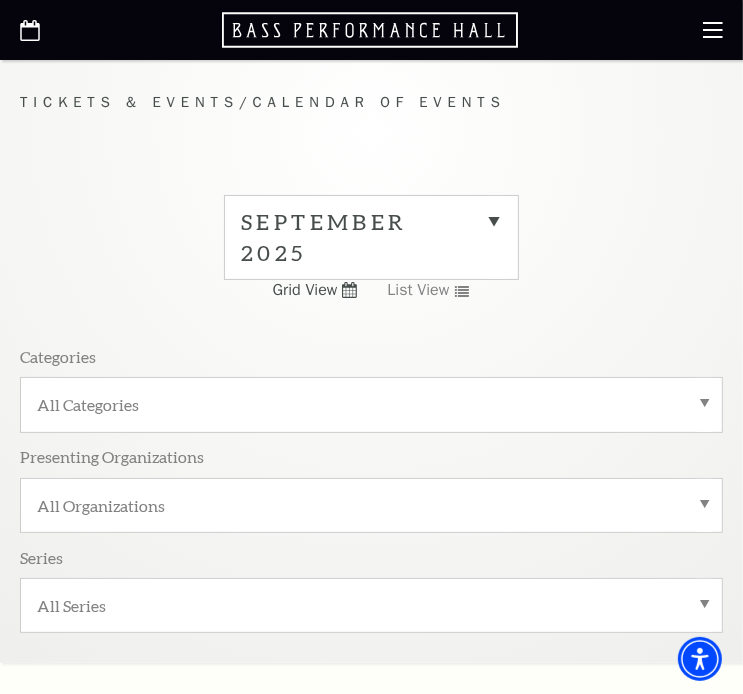 click on "All Categories" at bounding box center [371, 404] 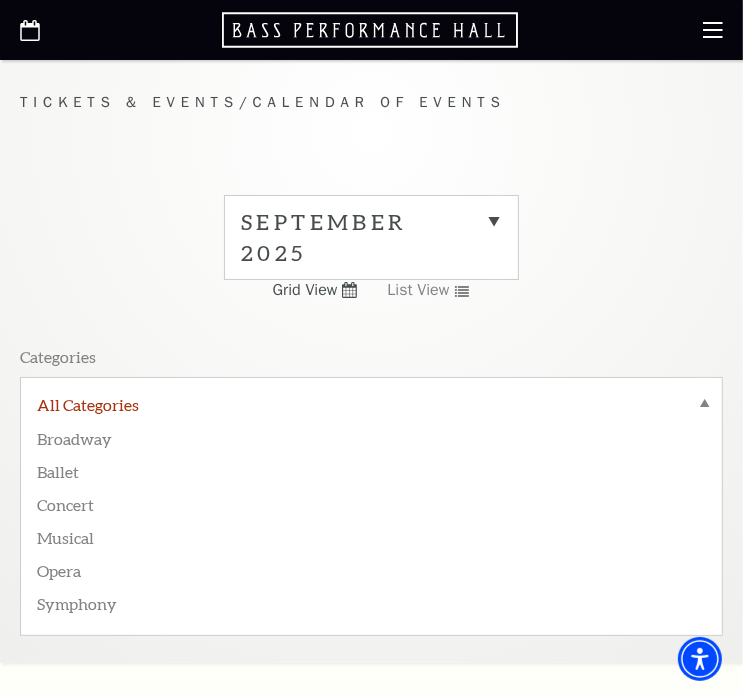 click on "All Categories" at bounding box center (371, 407) 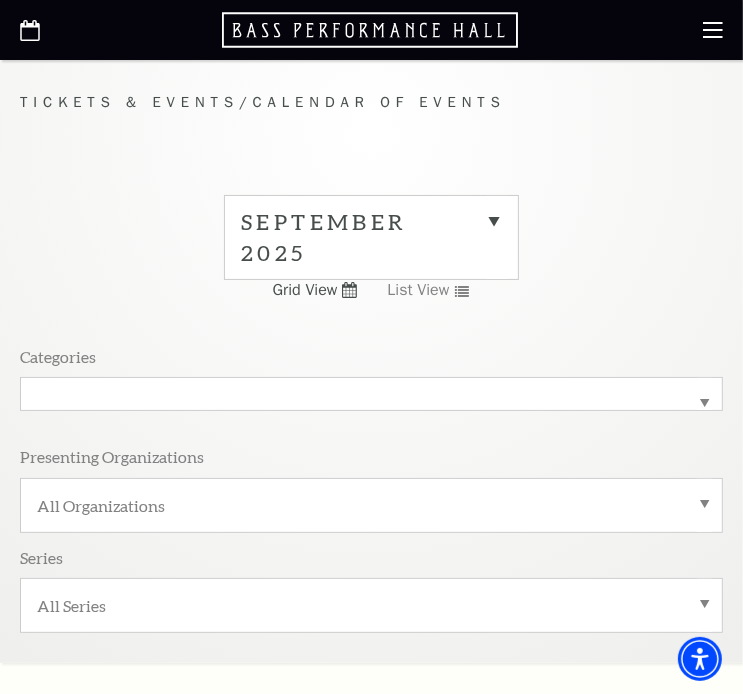 click on "All Categories" at bounding box center (371, 394) 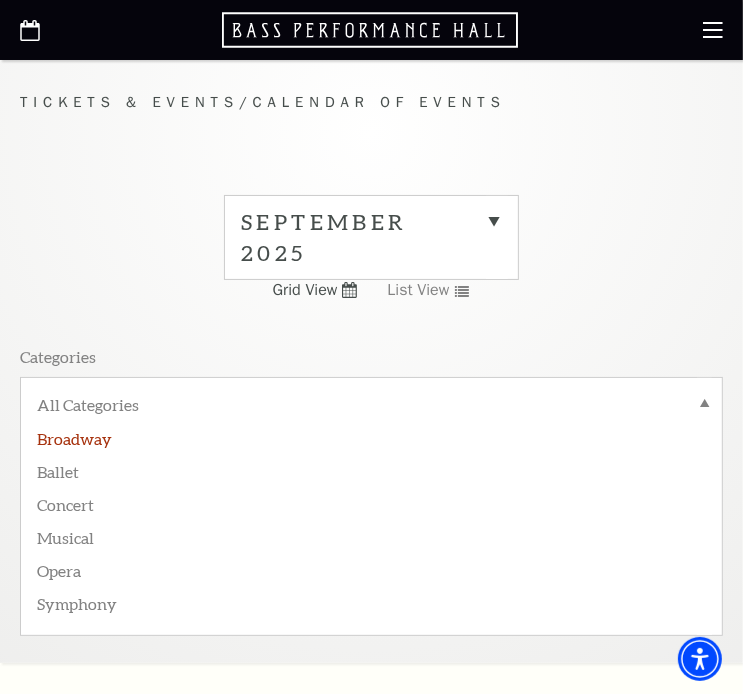 click on "Broadway" at bounding box center [371, 437] 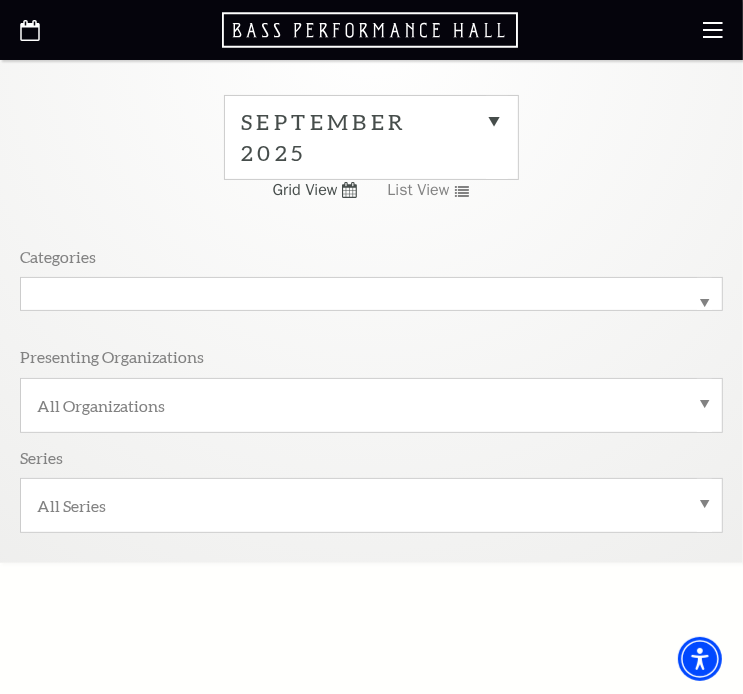 scroll, scrollTop: 300, scrollLeft: 0, axis: vertical 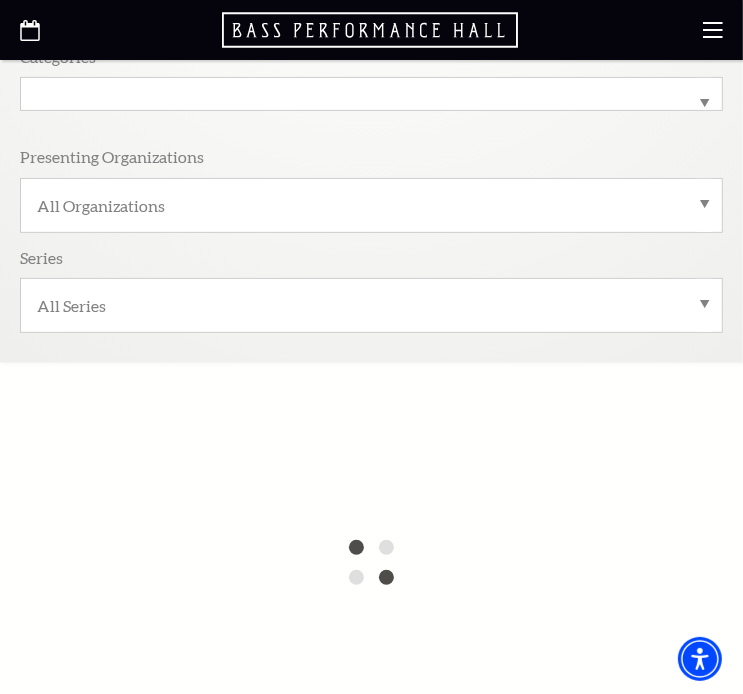 click on "All Series" at bounding box center [371, 305] 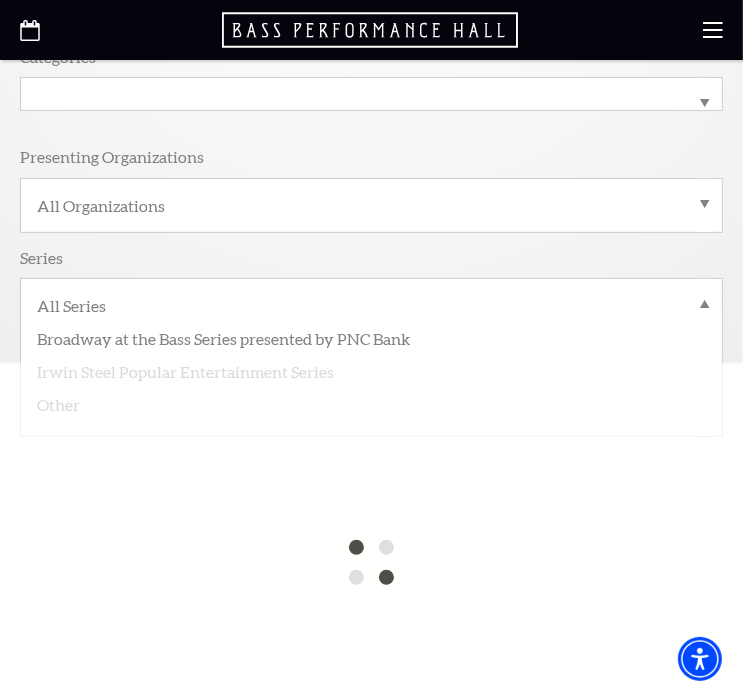 click on "Categories
All Categories     Broadway
Presenting Organizations
All Organizations
Series
All Series     Broadway at the Bass Series presented by PNC Bank   Irwin Steel Popular Entertainment Series   Other" at bounding box center (371, 188) 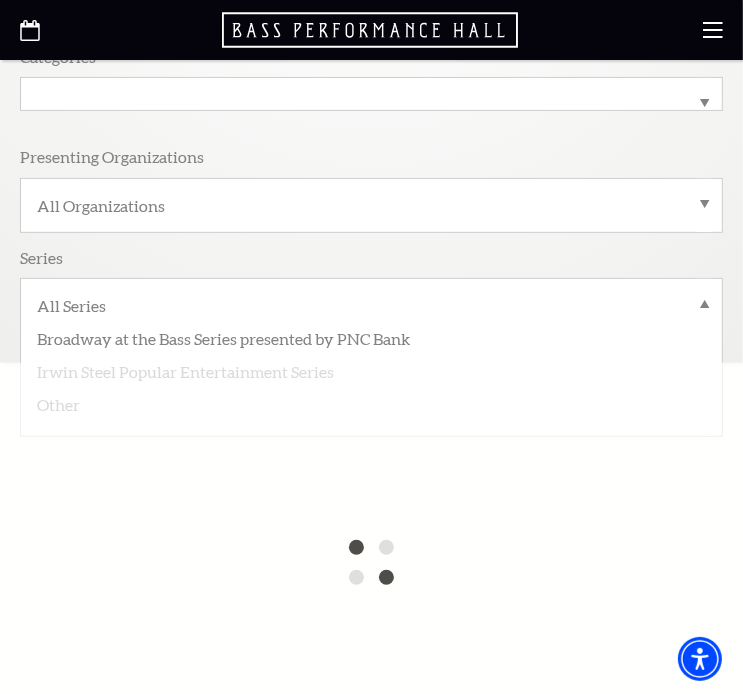 click on "Series" at bounding box center (371, 262) 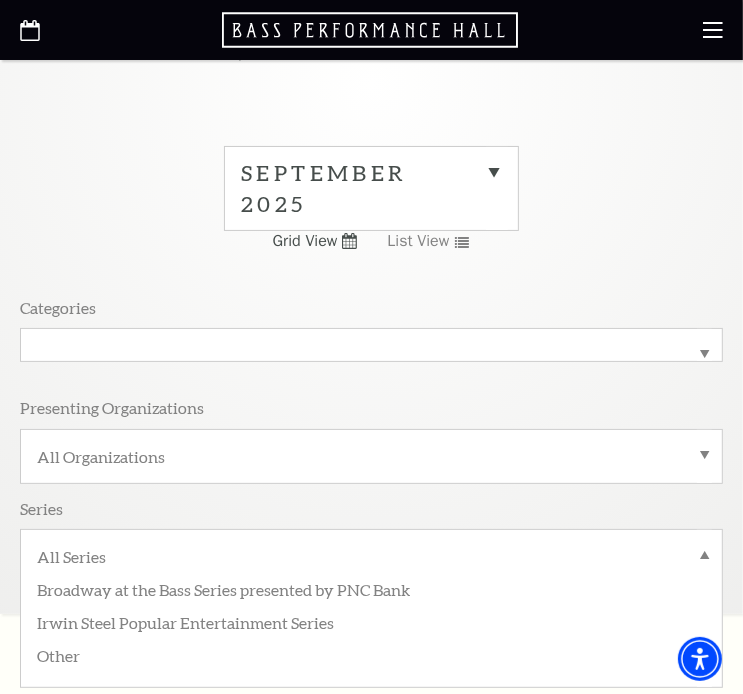 scroll, scrollTop: 0, scrollLeft: 0, axis: both 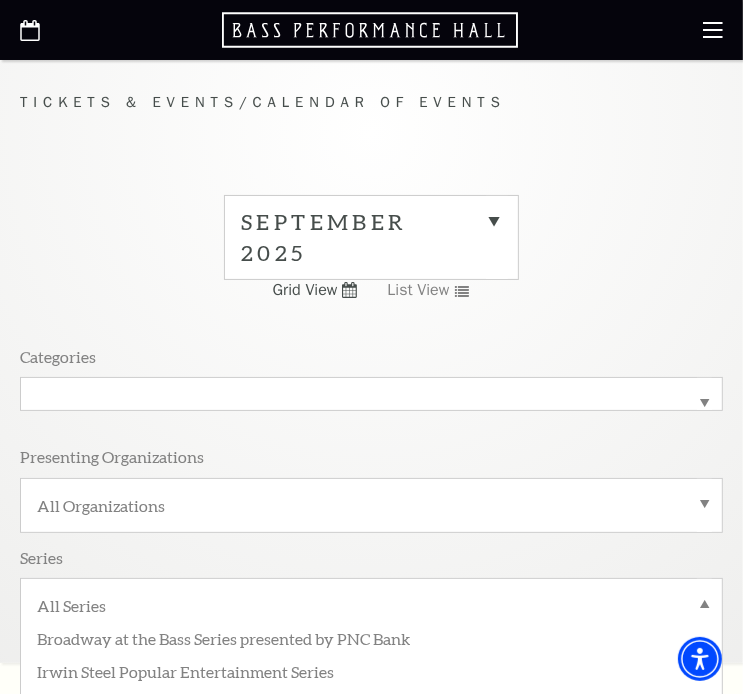click 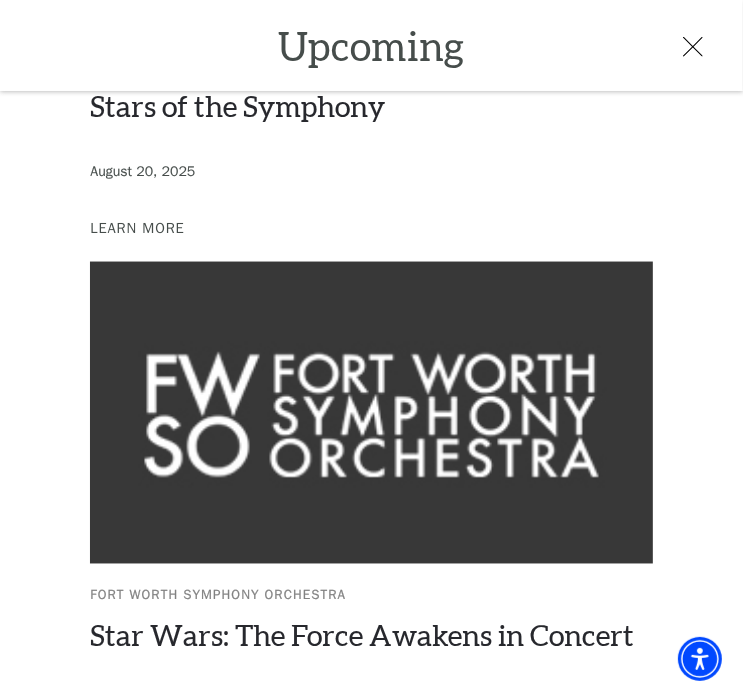scroll, scrollTop: 1600, scrollLeft: 0, axis: vertical 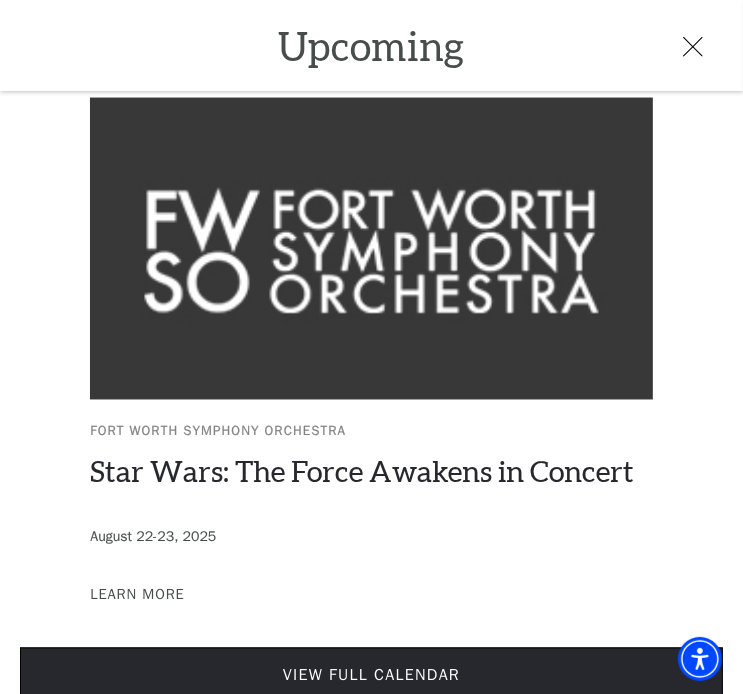 click on "View Full Calendar" at bounding box center [371, 676] 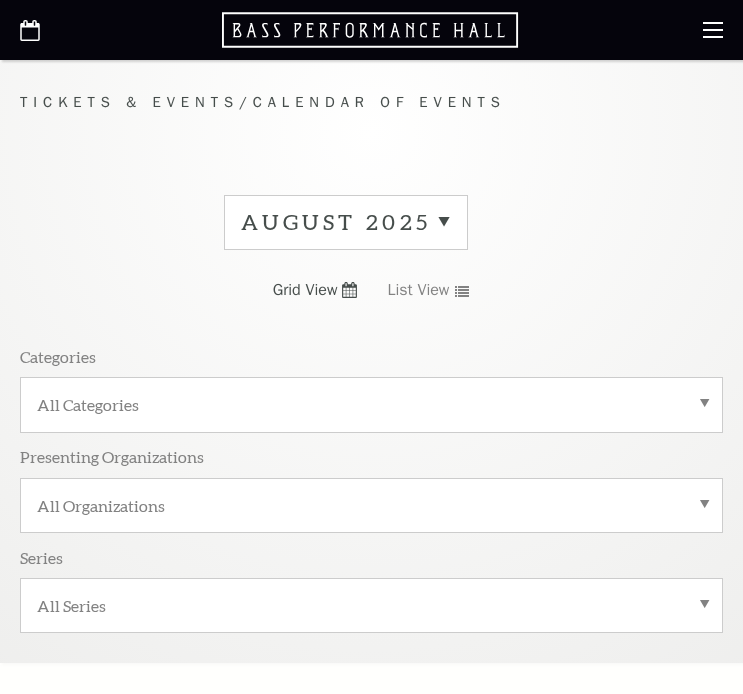 scroll, scrollTop: 0, scrollLeft: 0, axis: both 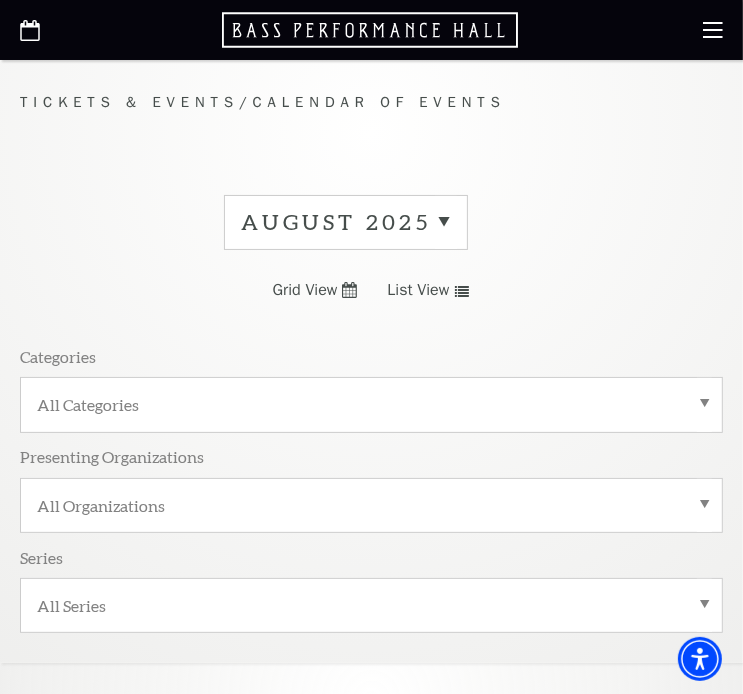 click on "List View" at bounding box center [418, 290] 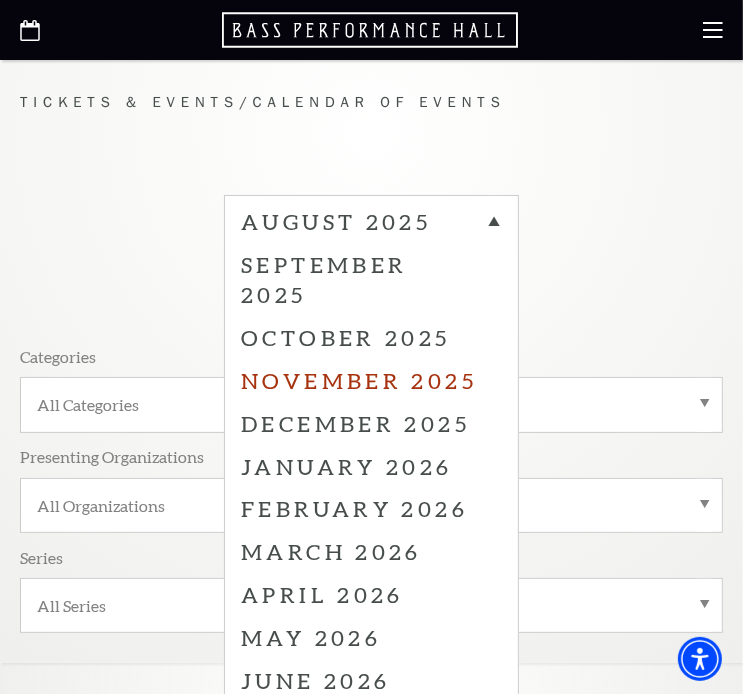 click on "November 2025" at bounding box center (371, 380) 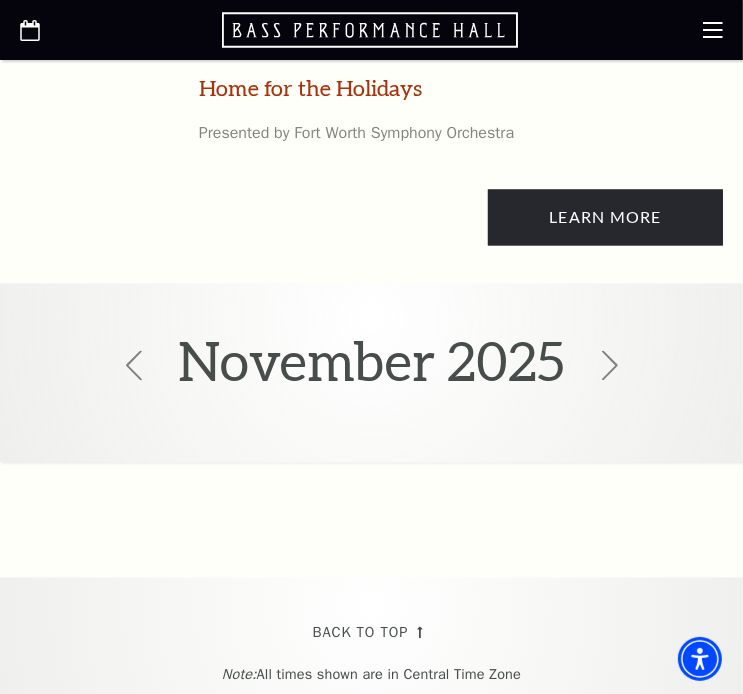 scroll, scrollTop: 13100, scrollLeft: 0, axis: vertical 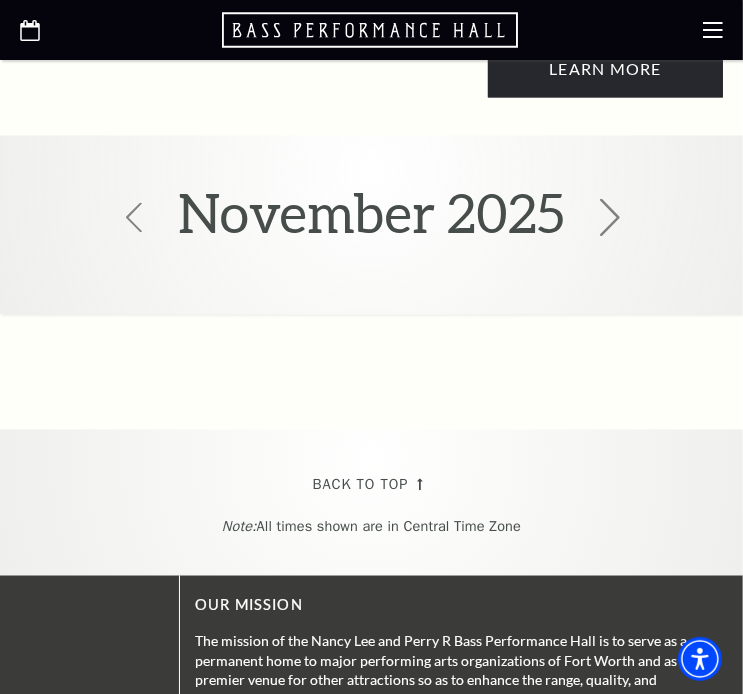 click 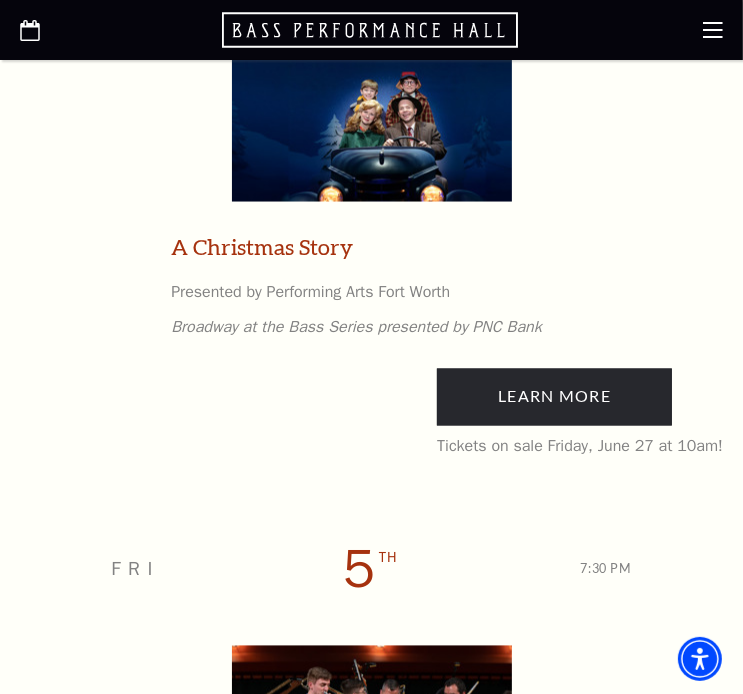 scroll, scrollTop: 1300, scrollLeft: 0, axis: vertical 